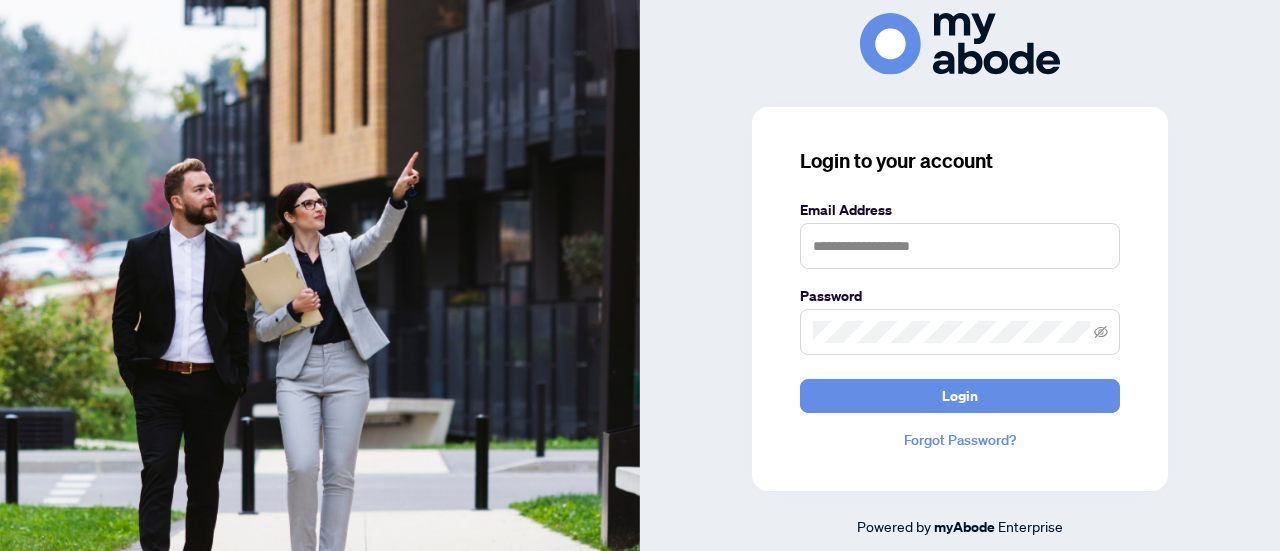 scroll, scrollTop: 0, scrollLeft: 0, axis: both 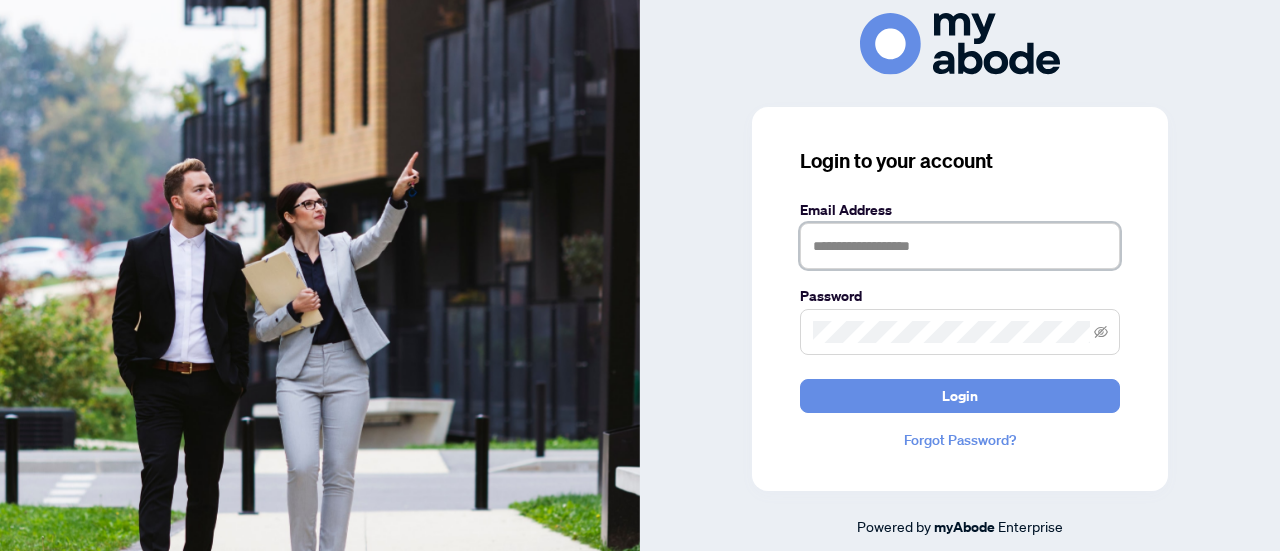 click at bounding box center (960, 246) 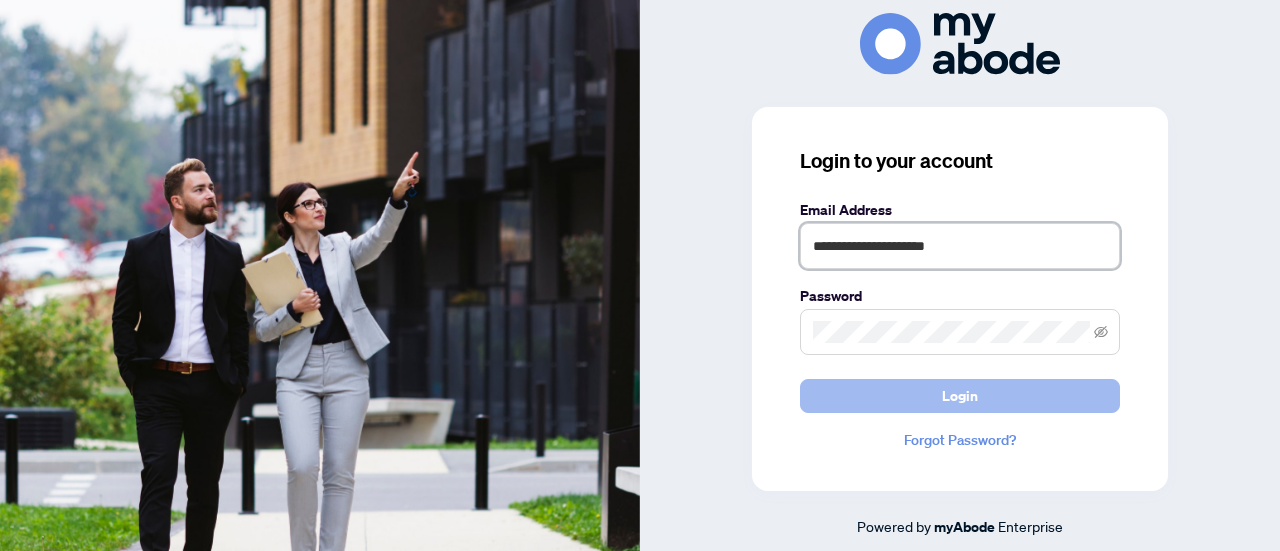 type on "**********" 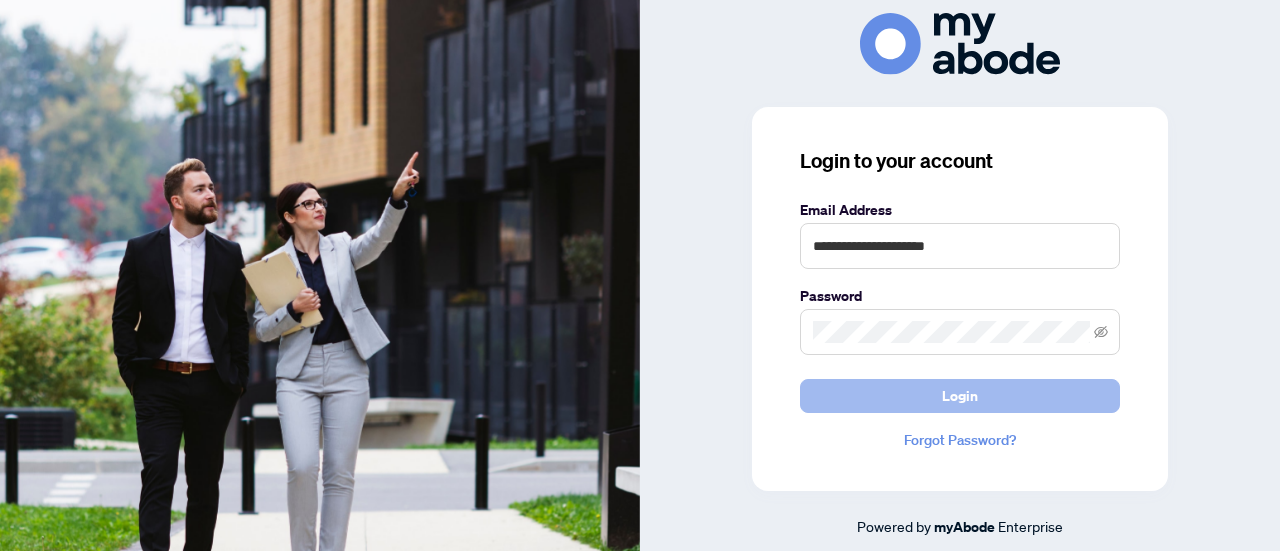 click on "Login" at bounding box center [960, 396] 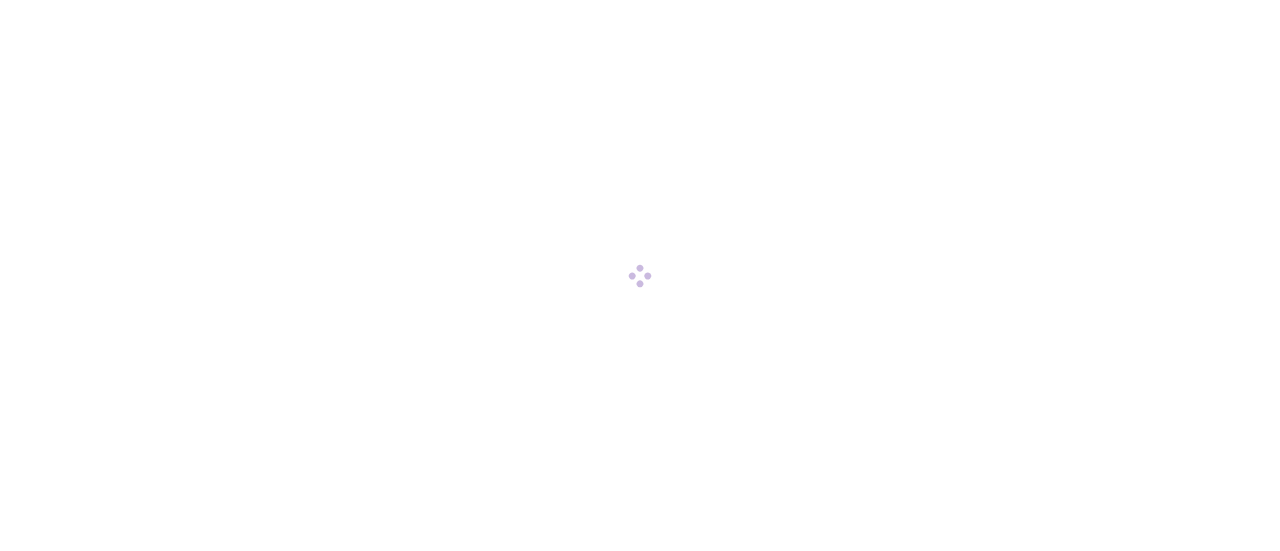 scroll, scrollTop: 0, scrollLeft: 0, axis: both 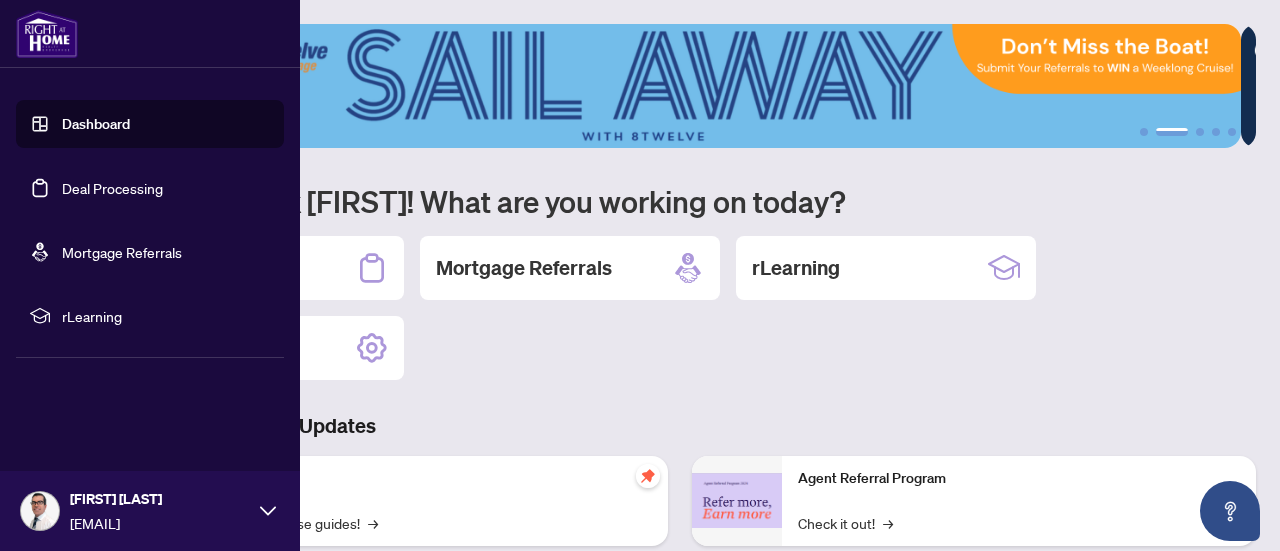 click on "Dashboard" at bounding box center (96, 124) 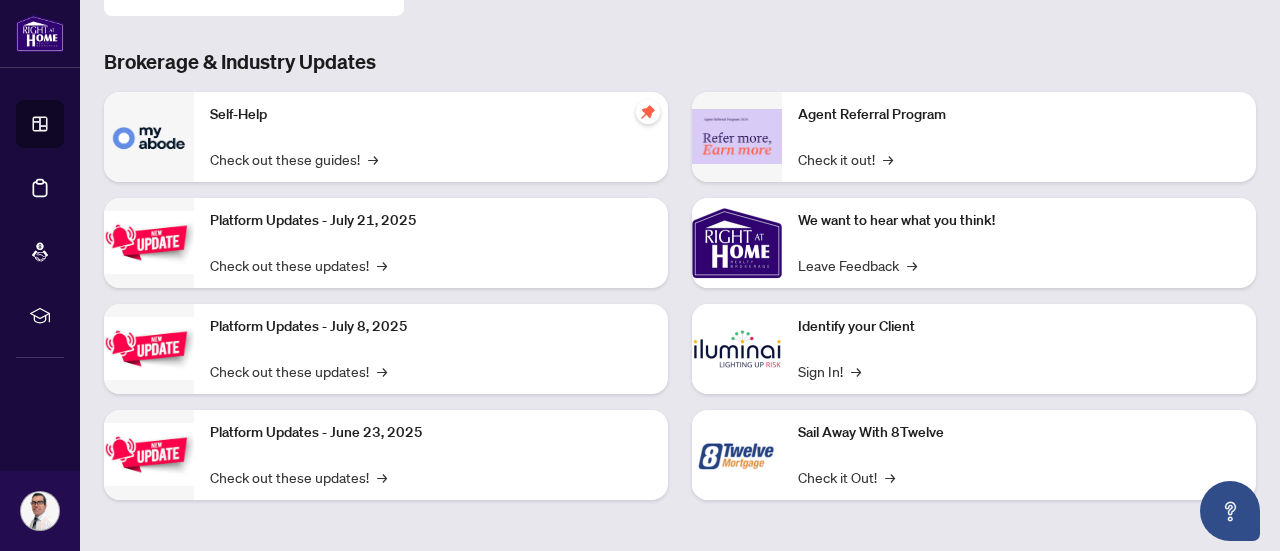 scroll, scrollTop: 0, scrollLeft: 0, axis: both 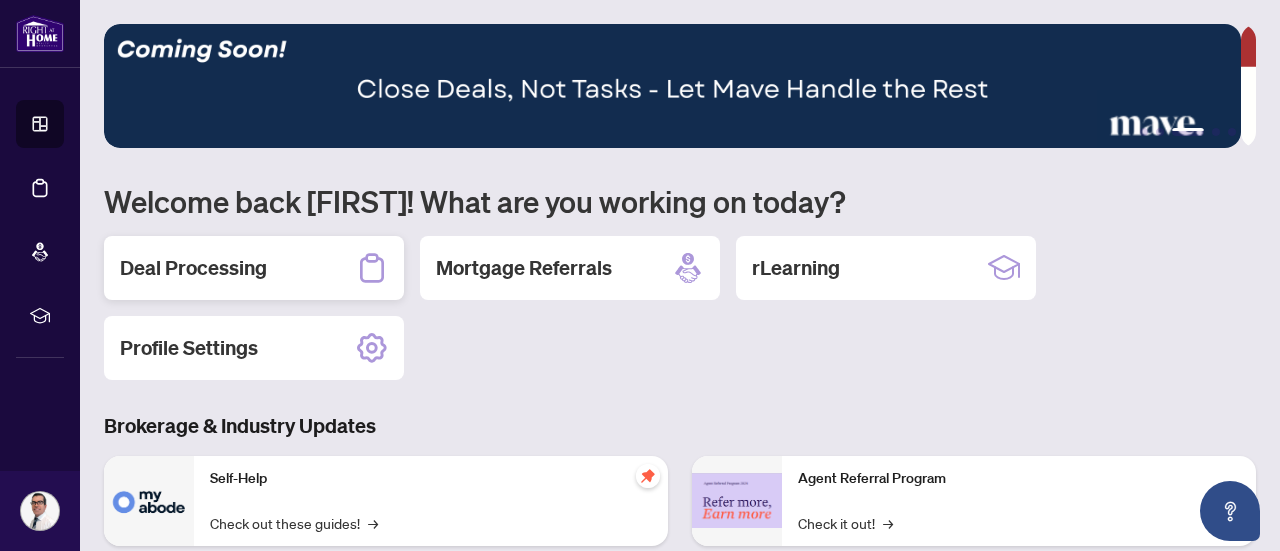 click on "Deal Processing" at bounding box center (193, 268) 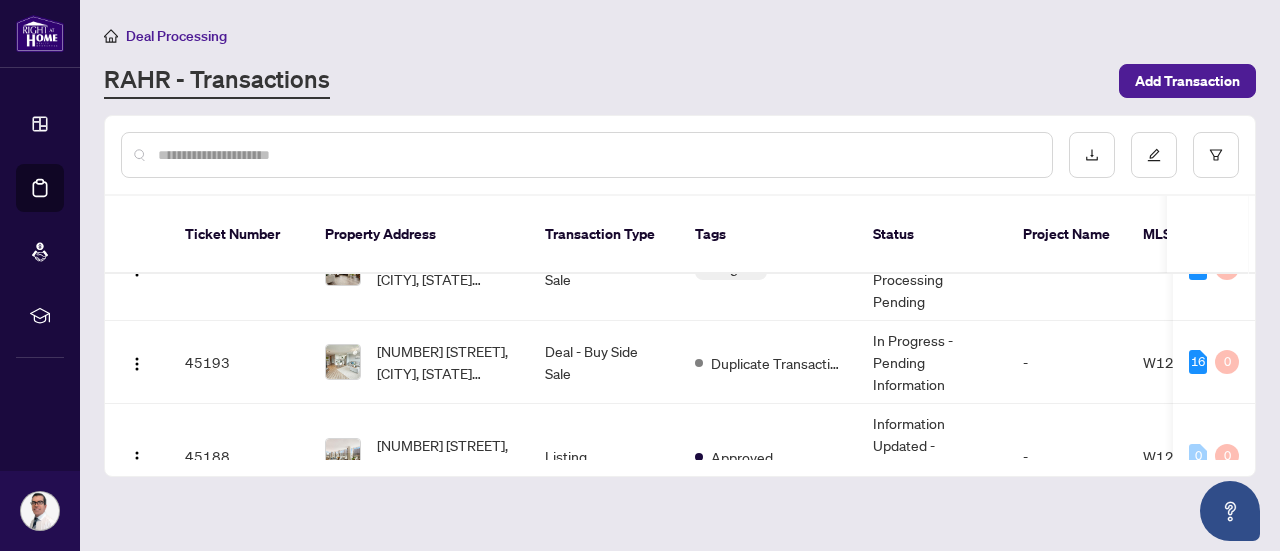 scroll, scrollTop: 0, scrollLeft: 0, axis: both 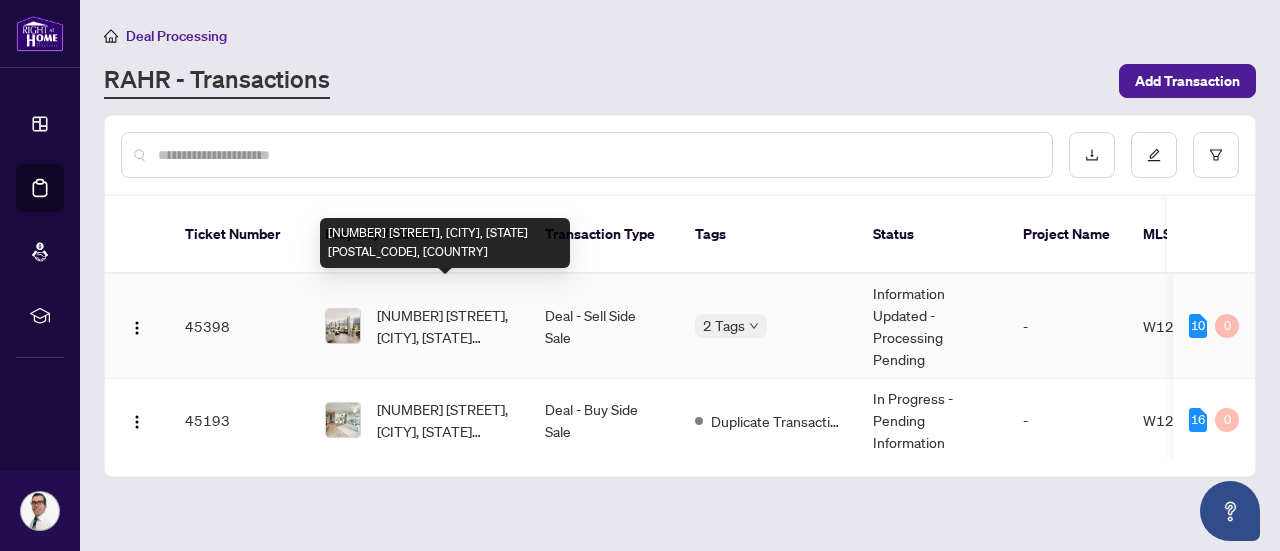 click on "[NUMBER] [STREET], [CITY], [STATE] [POSTAL_CODE], [COUNTRY]" at bounding box center [445, 326] 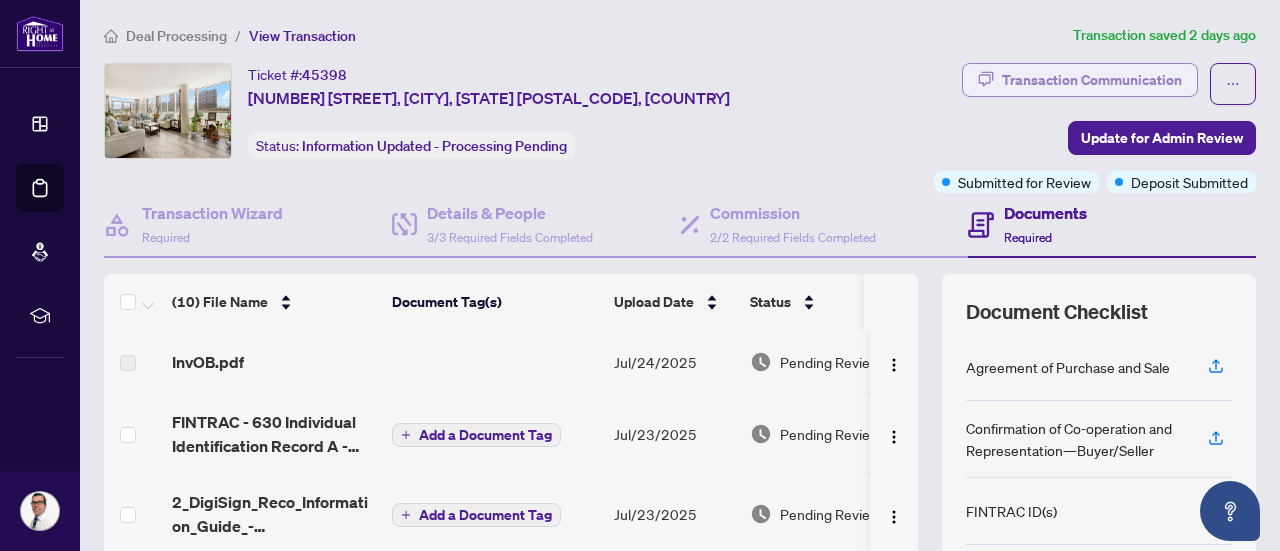 click on "Transaction Communication" at bounding box center [1092, 80] 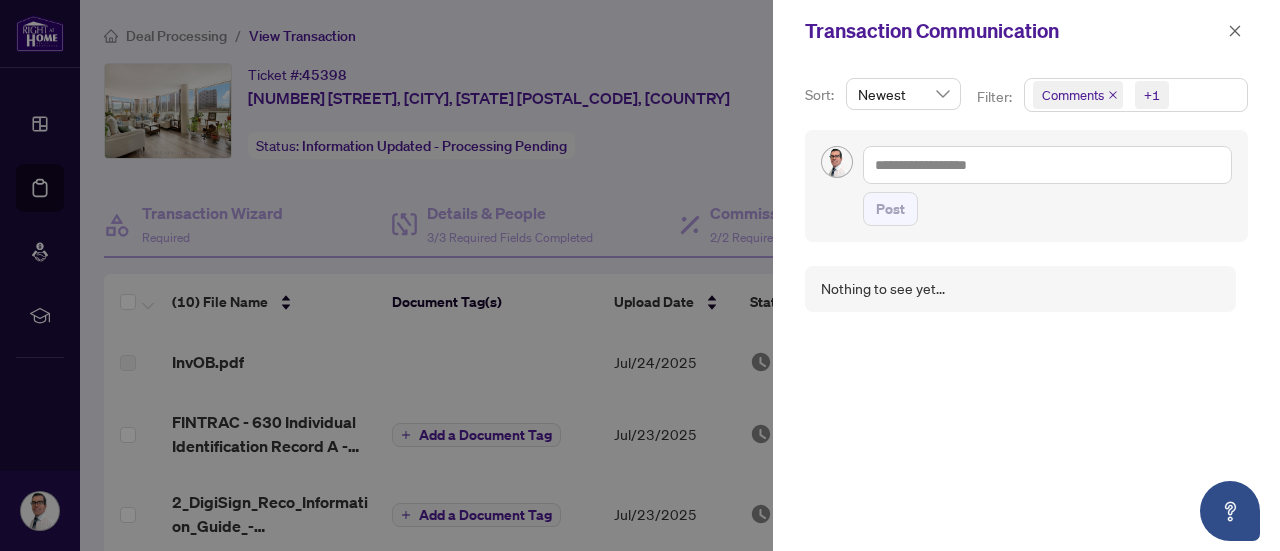click at bounding box center [640, 275] 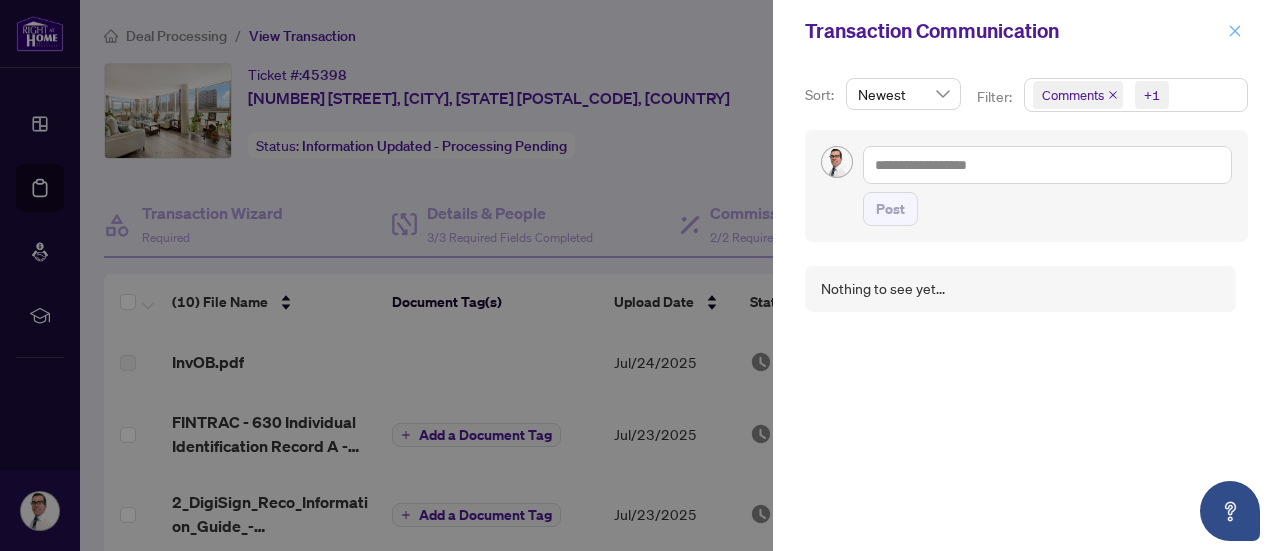click 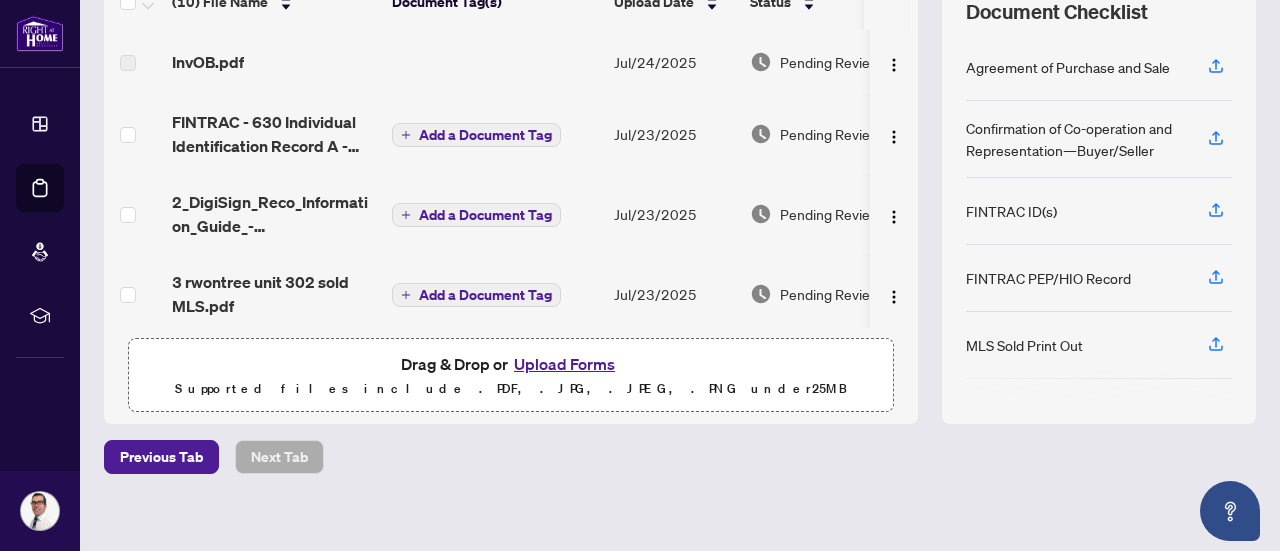 scroll, scrollTop: 0, scrollLeft: 0, axis: both 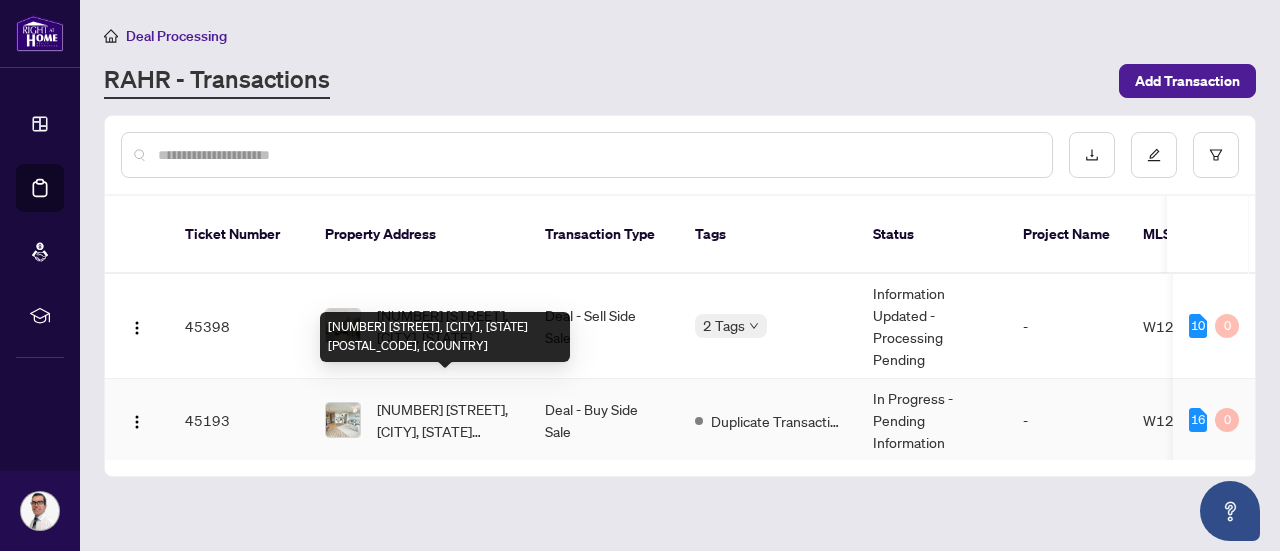 click on "[NUMBER] [STREET], [CITY], [STATE] [POSTAL_CODE], [COUNTRY]" at bounding box center [445, 420] 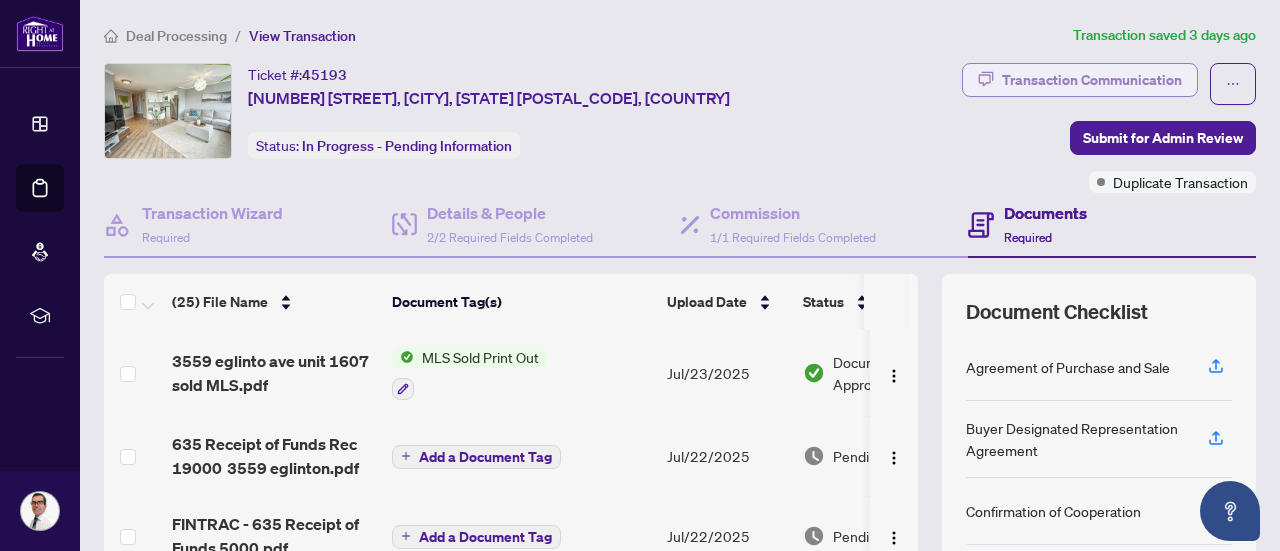 click on "Transaction Communication" at bounding box center (1092, 80) 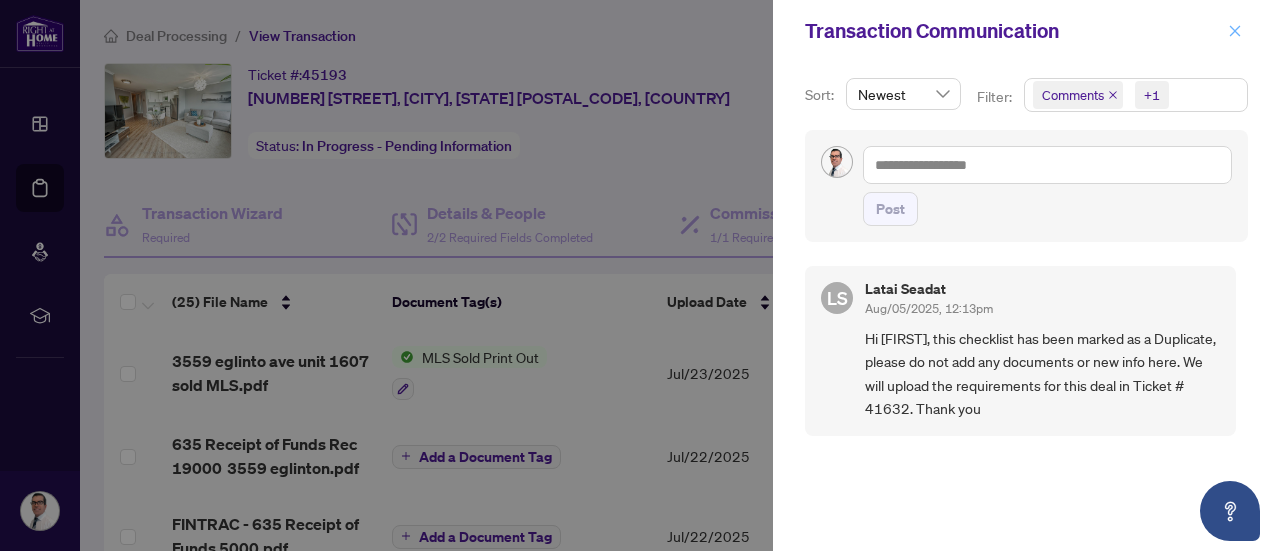 click 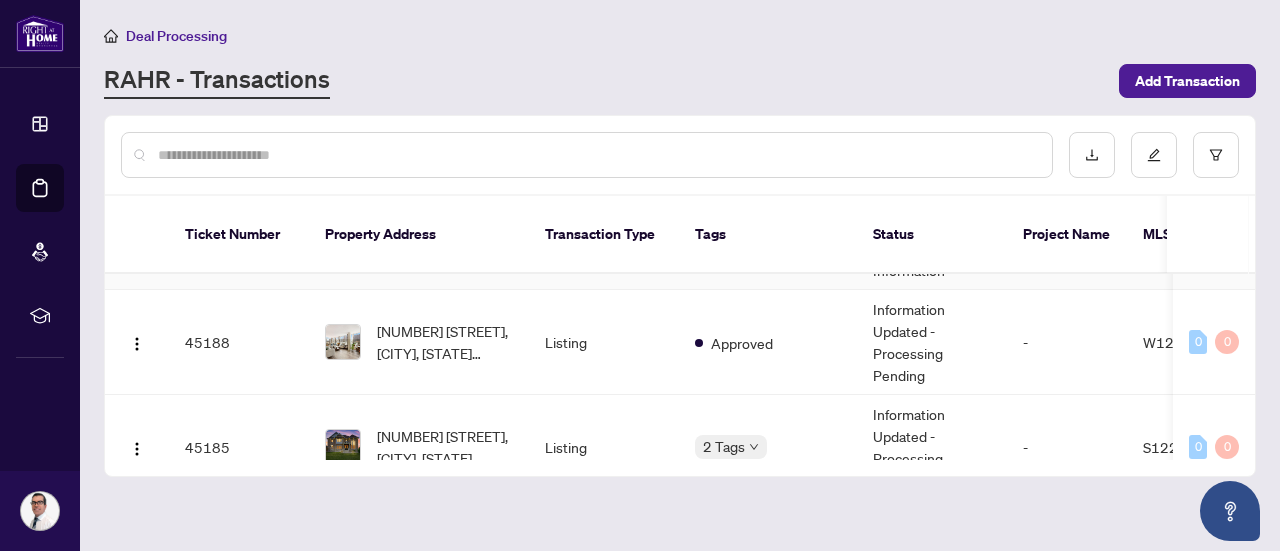 scroll, scrollTop: 200, scrollLeft: 0, axis: vertical 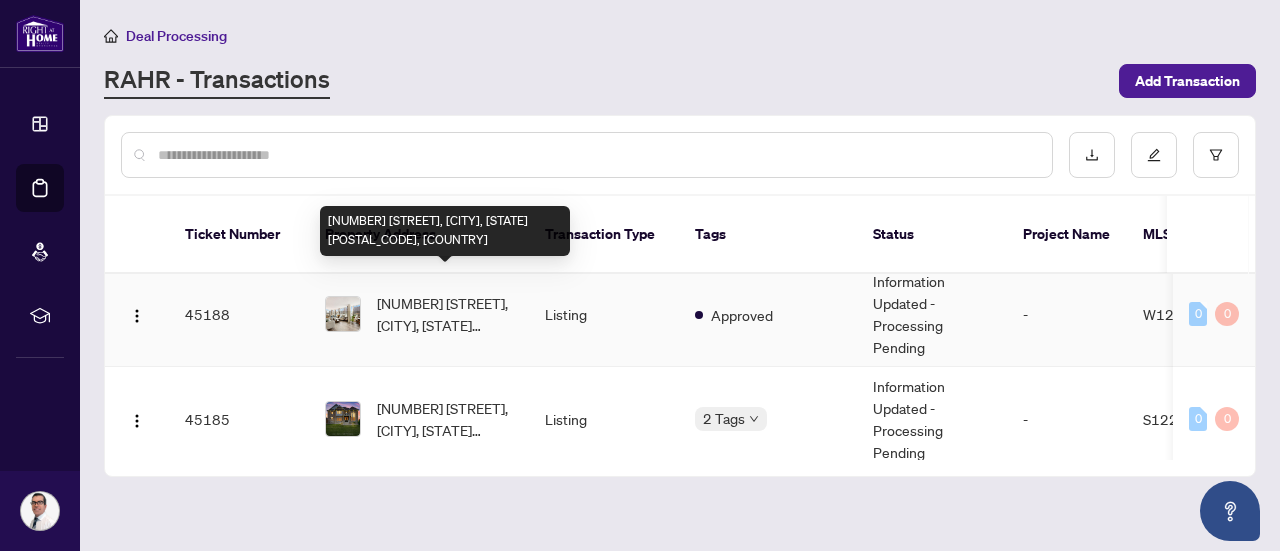 click on "[NUMBER] [STREET], [CITY], [STATE] [POSTAL_CODE], [COUNTRY]" at bounding box center [445, 314] 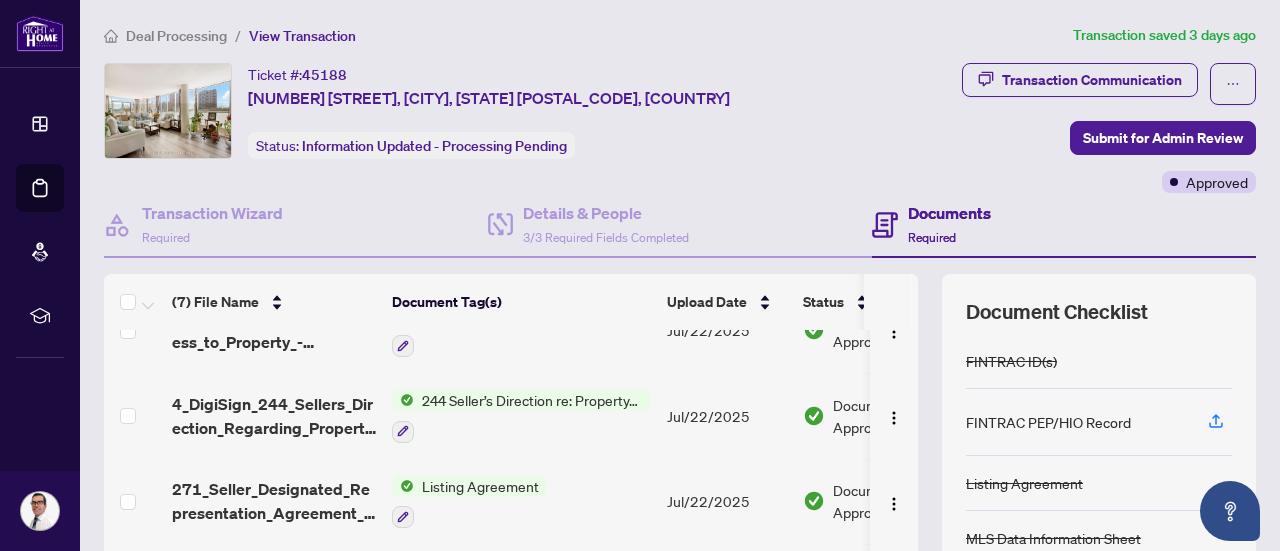 scroll, scrollTop: 304, scrollLeft: 0, axis: vertical 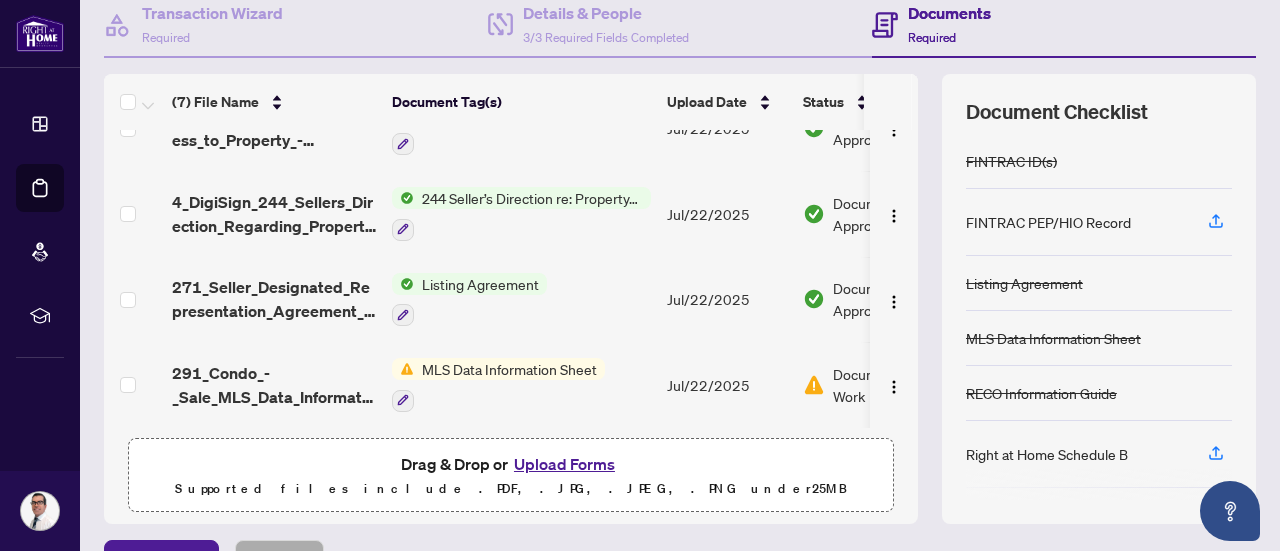 click on "MLS Data Information Sheet" at bounding box center [509, 369] 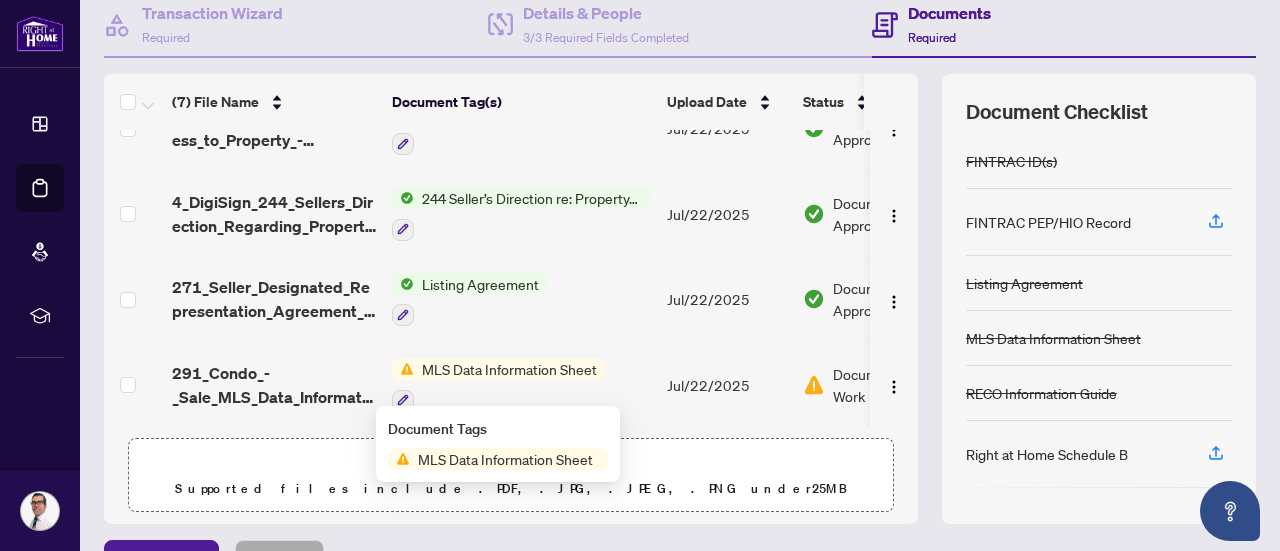 click on "MLS Data Information Sheet" at bounding box center [505, 459] 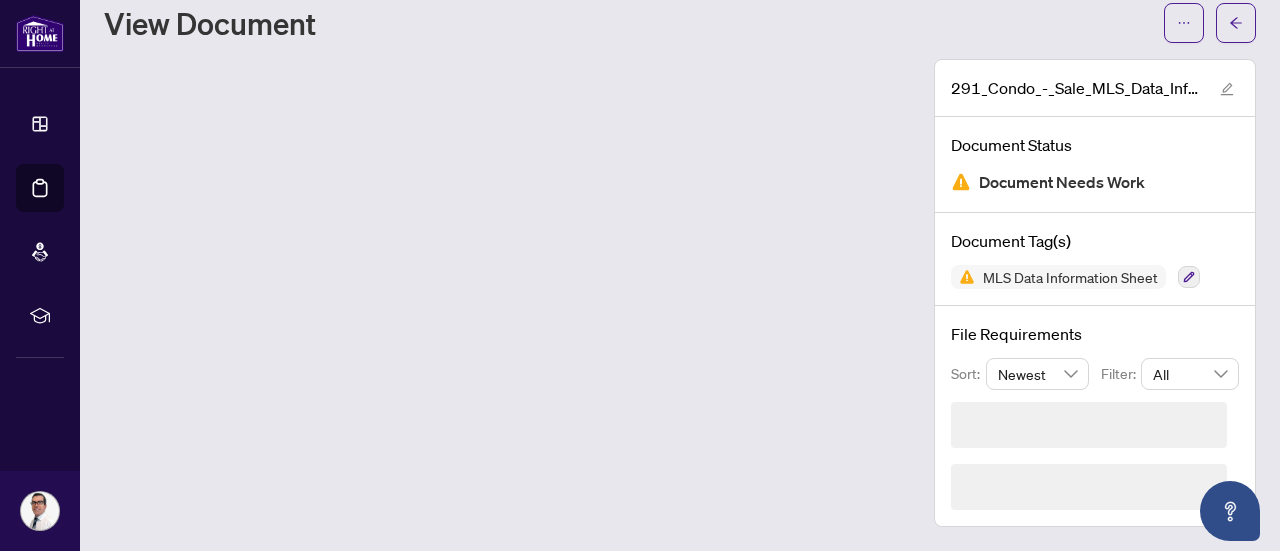 scroll, scrollTop: 0, scrollLeft: 0, axis: both 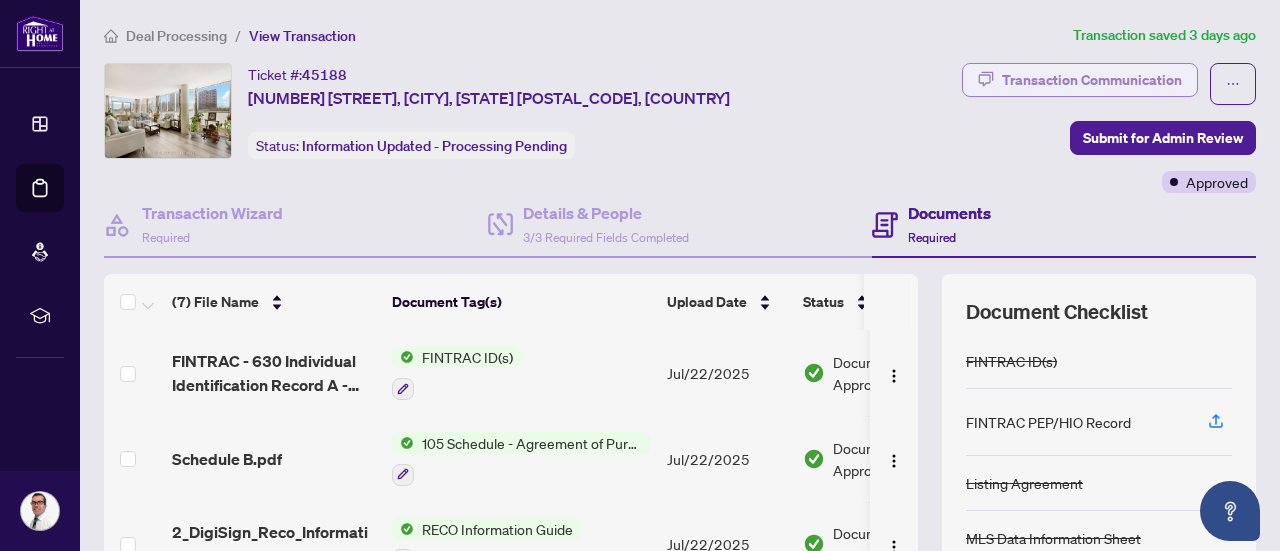 click on "Transaction Communication" at bounding box center [1092, 80] 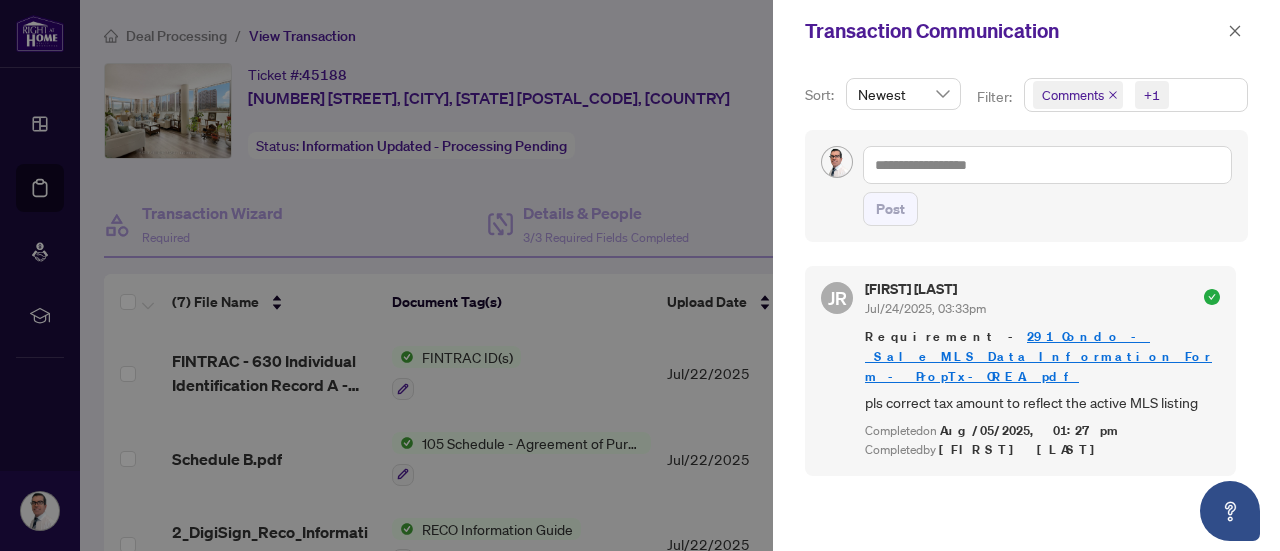 click at bounding box center [640, 275] 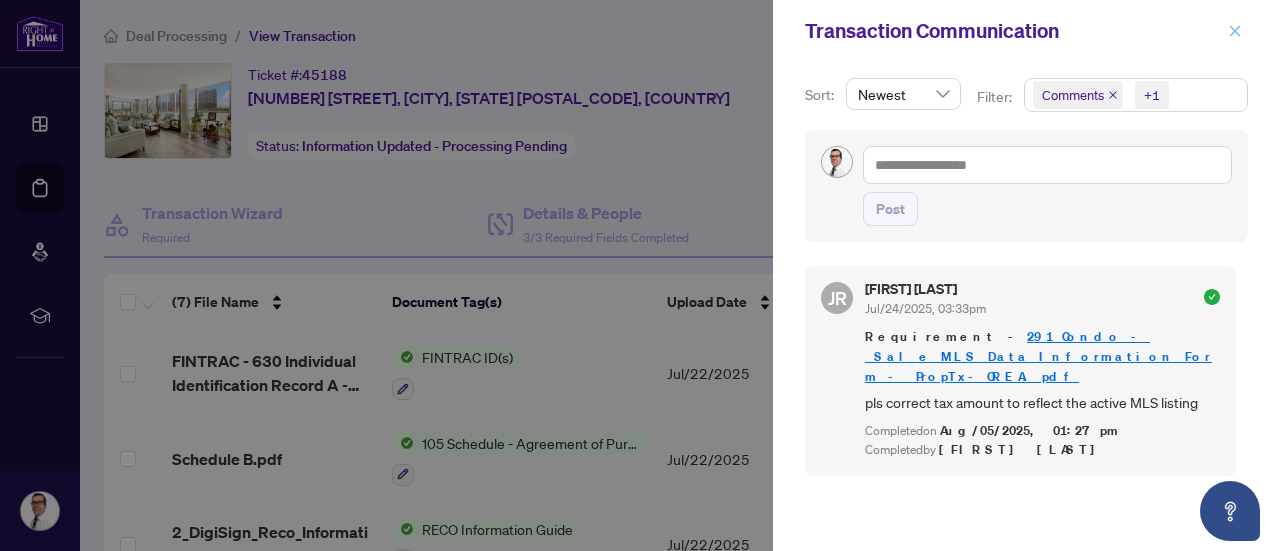 click at bounding box center [1235, 31] 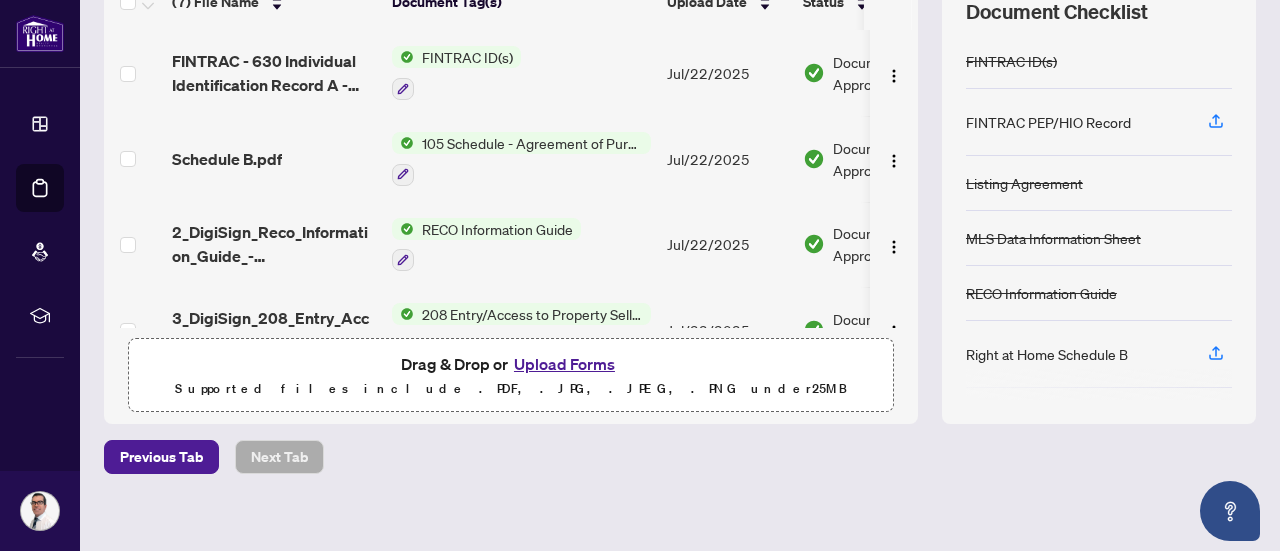 scroll, scrollTop: 0, scrollLeft: 0, axis: both 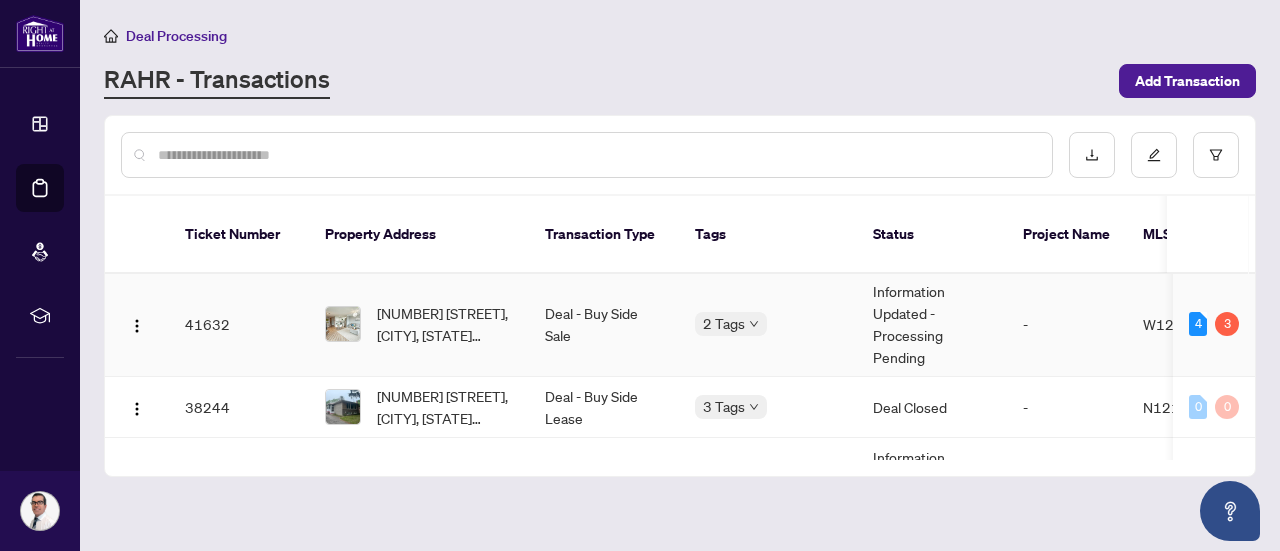 click on "Information Updated - Processing Pending" at bounding box center (932, 324) 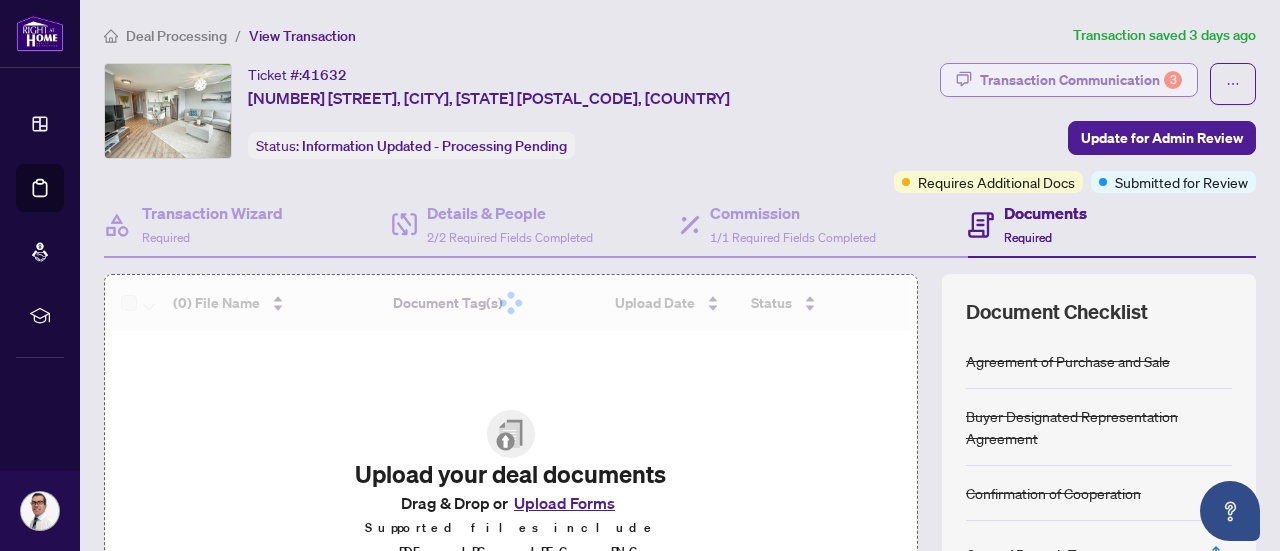 click on "Transaction Communication 3" at bounding box center (1081, 80) 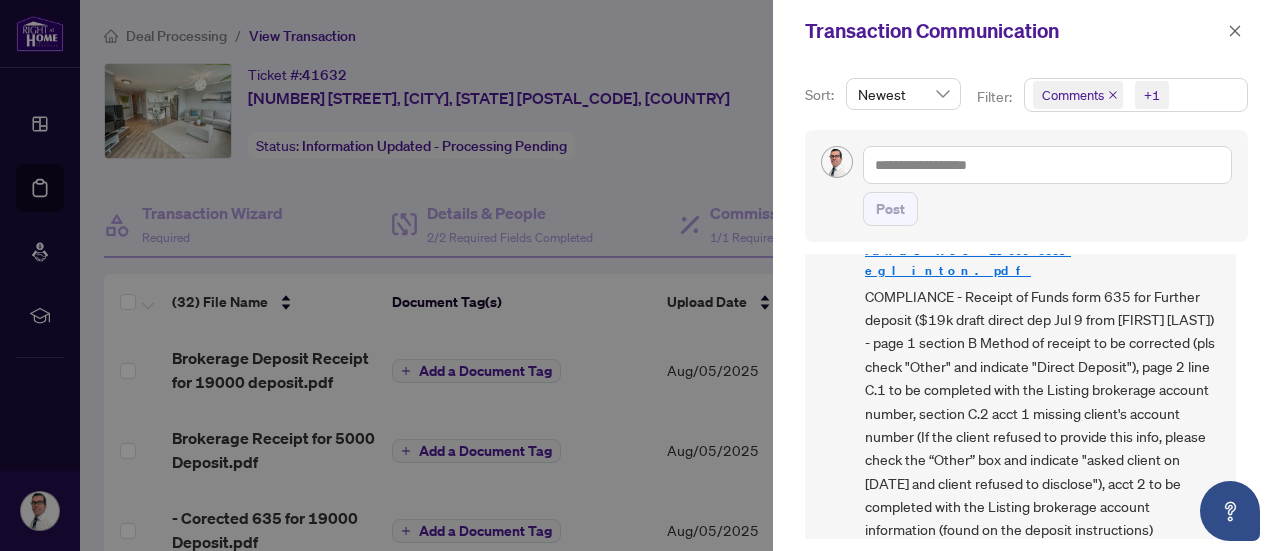 scroll, scrollTop: 0, scrollLeft: 0, axis: both 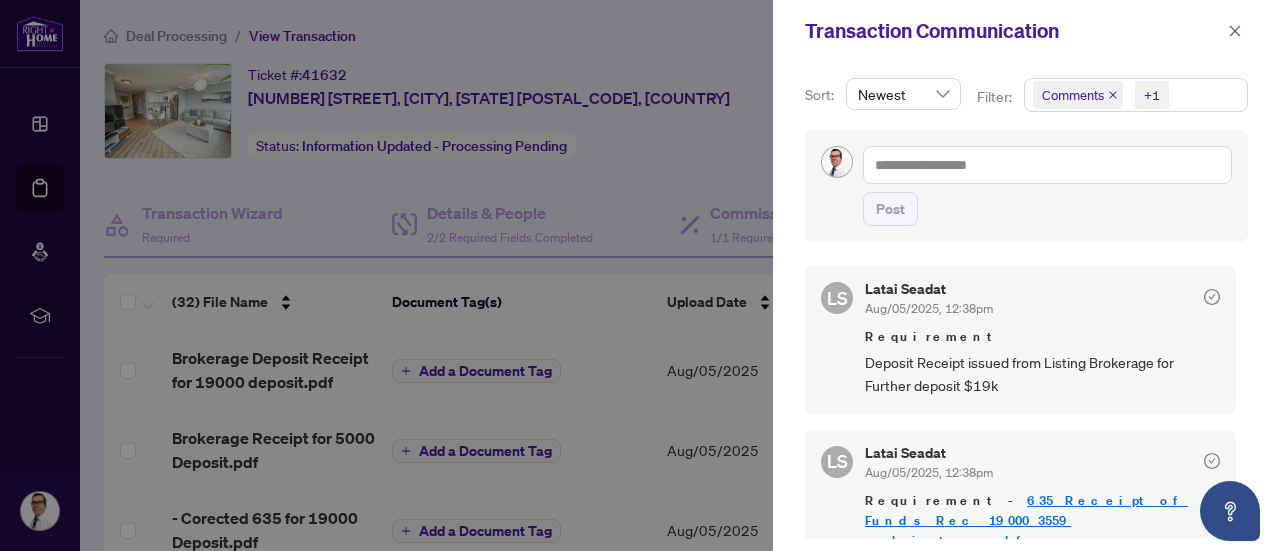 click at bounding box center (640, 275) 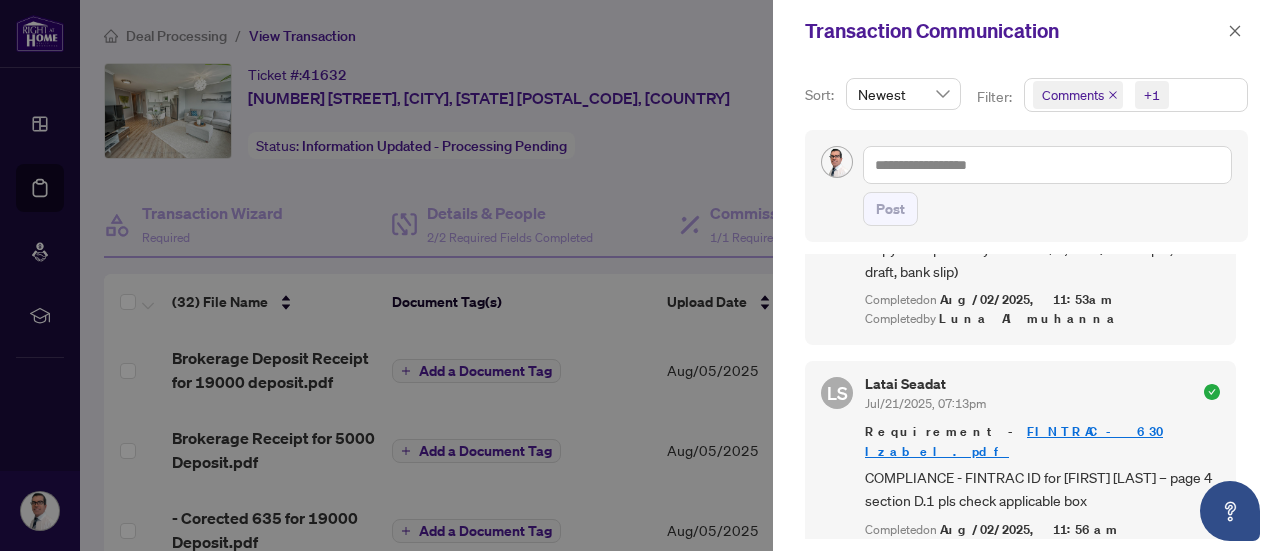 scroll, scrollTop: 3100, scrollLeft: 0, axis: vertical 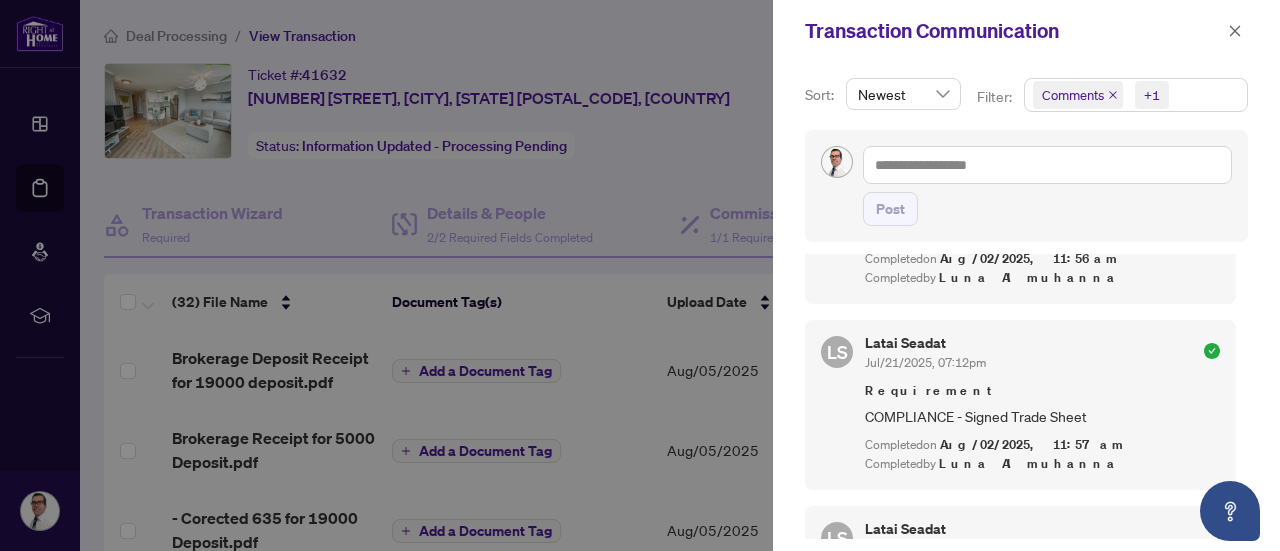 click at bounding box center (640, 275) 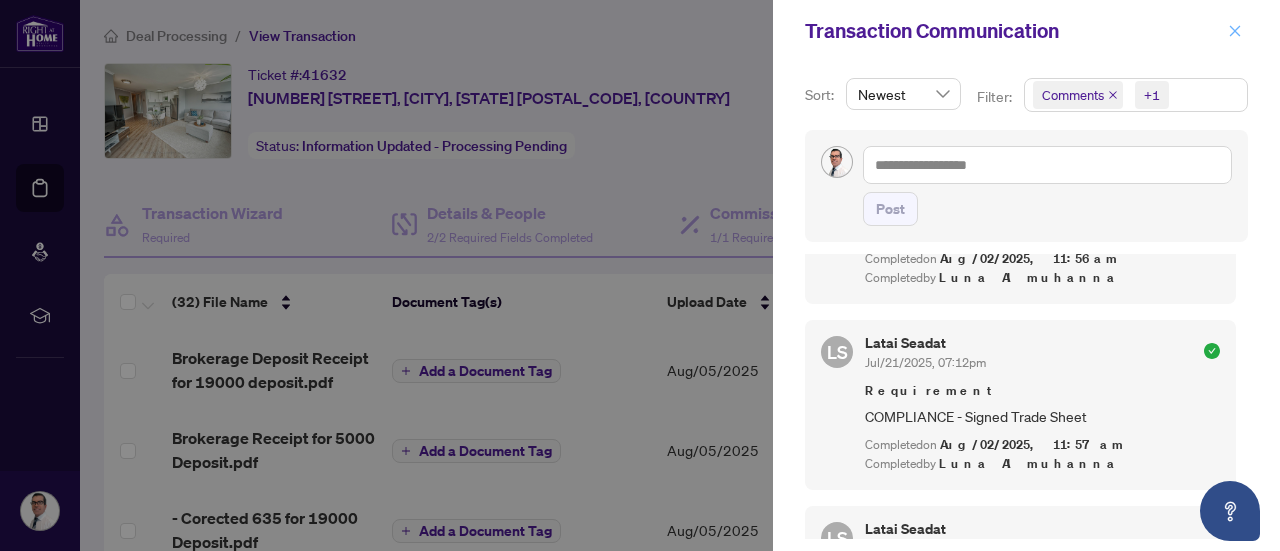 click 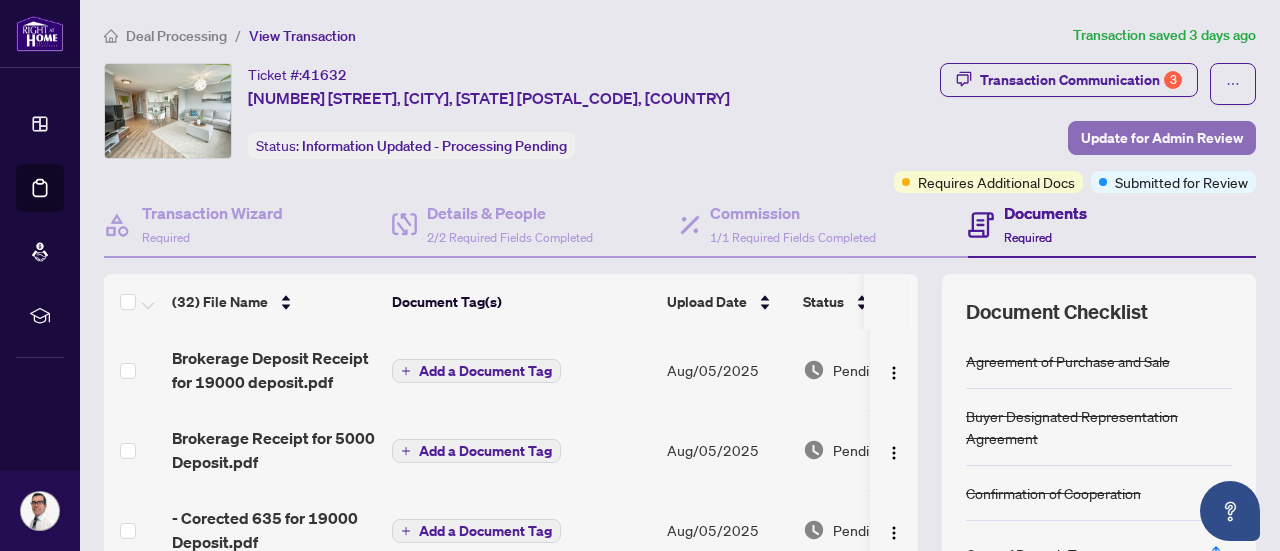 click on "Update for Admin Review" at bounding box center [1162, 138] 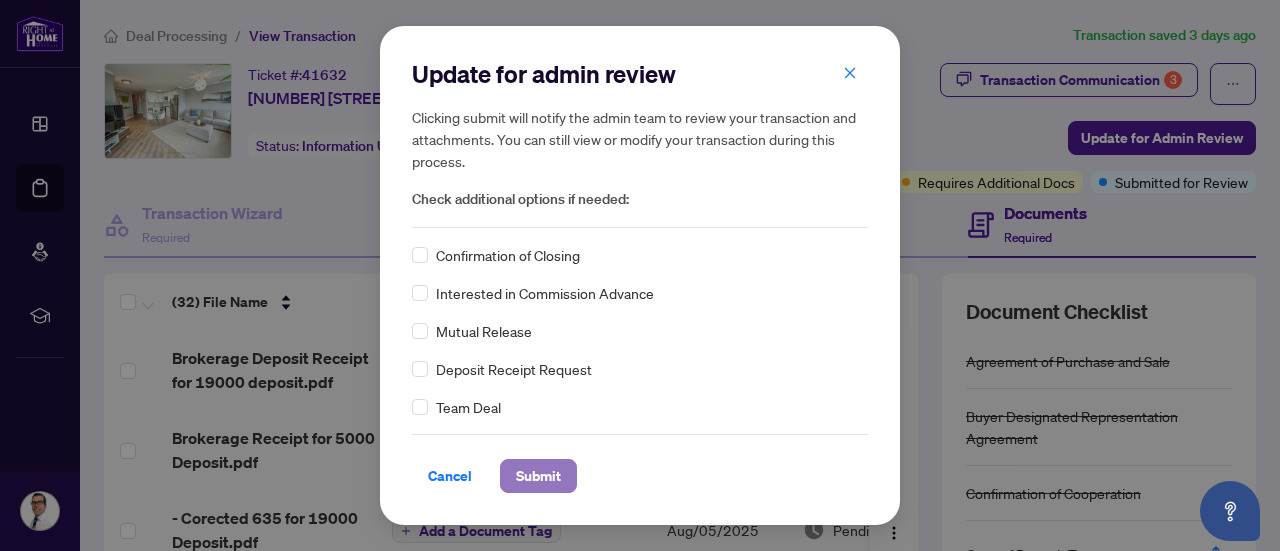 click on "Submit" at bounding box center (538, 476) 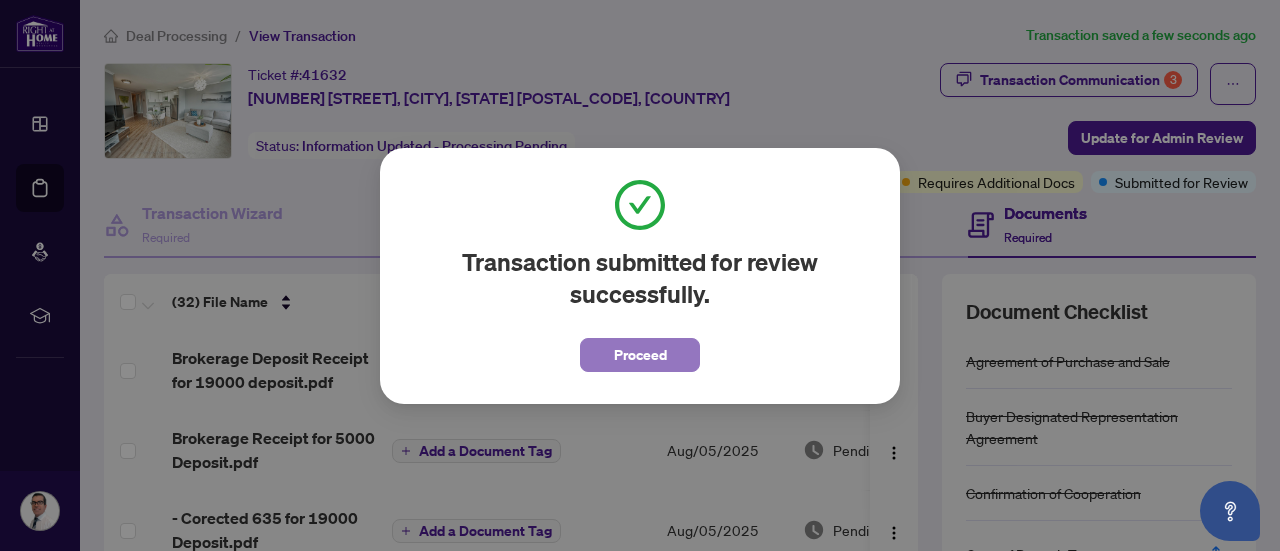 click on "Proceed" at bounding box center (640, 355) 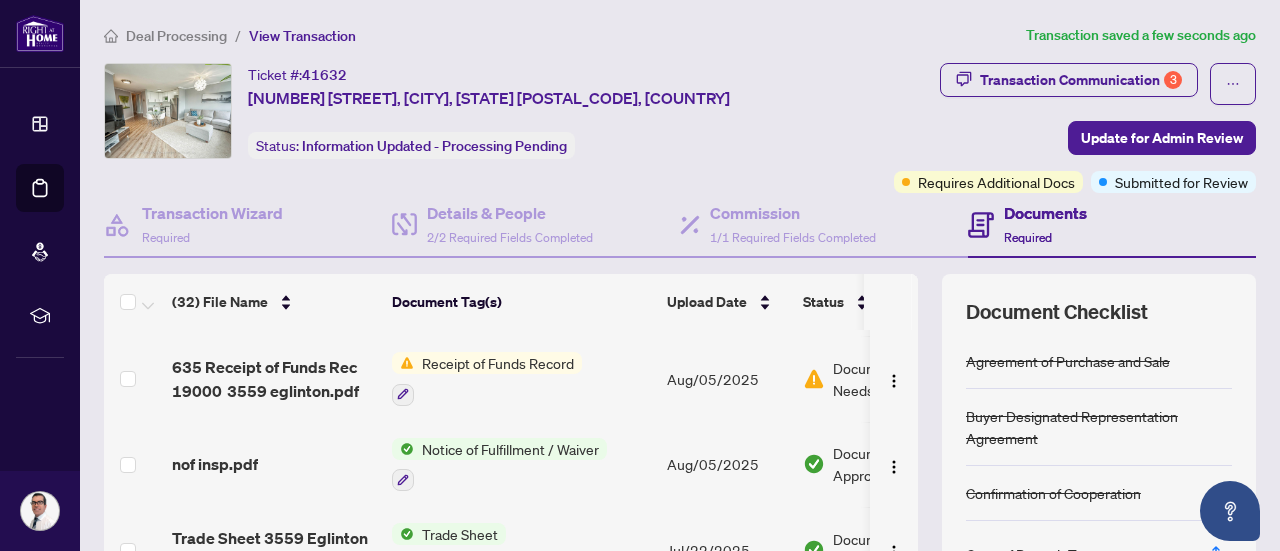 scroll, scrollTop: 0, scrollLeft: 0, axis: both 